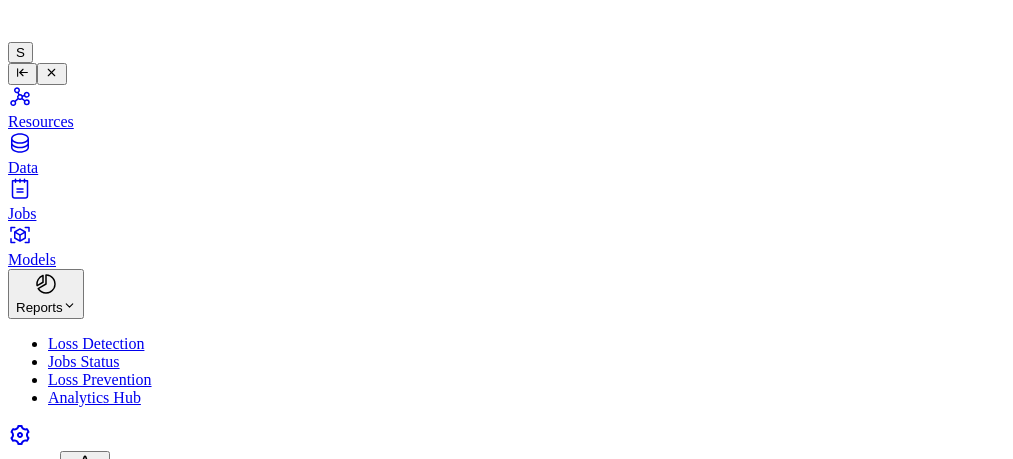 scroll, scrollTop: 0, scrollLeft: 0, axis: both 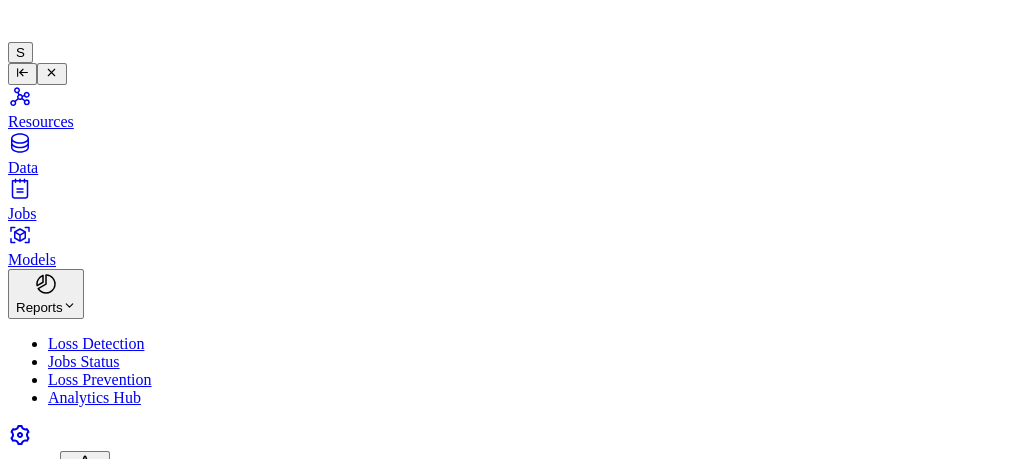 click on "Jobs Status" at bounding box center (84, 361) 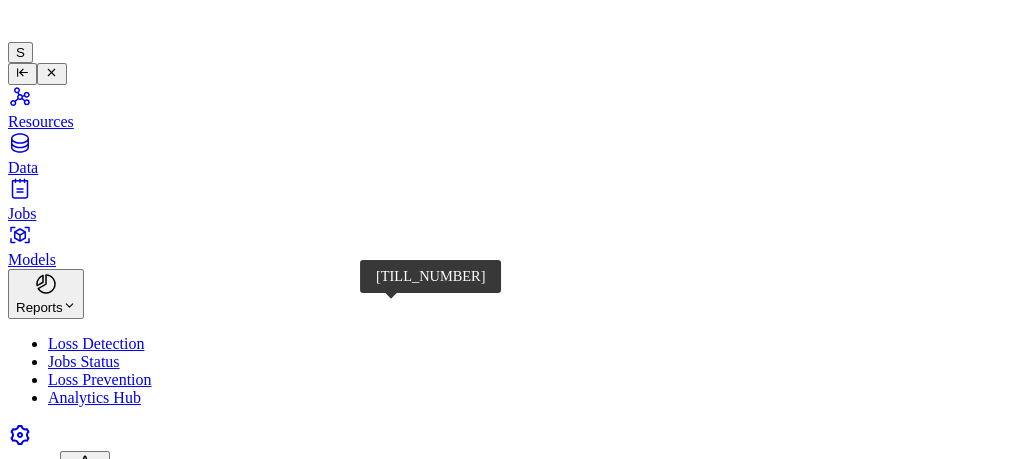 type on "********" 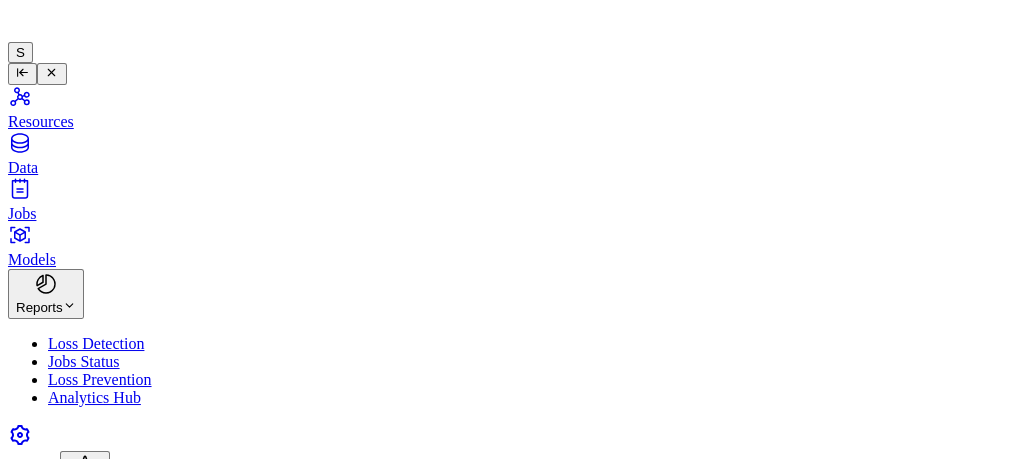 click on "waitrose Local (+01:00) S" at bounding box center (506, 603) 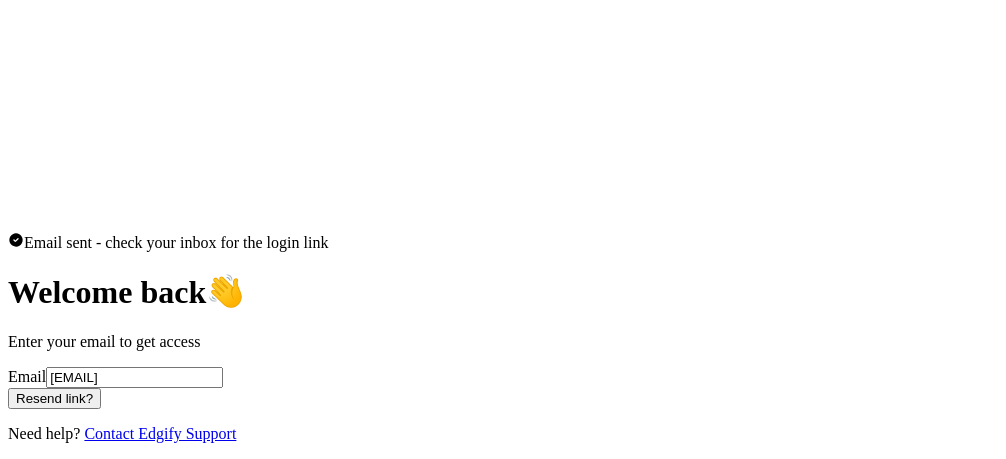 scroll, scrollTop: 0, scrollLeft: 0, axis: both 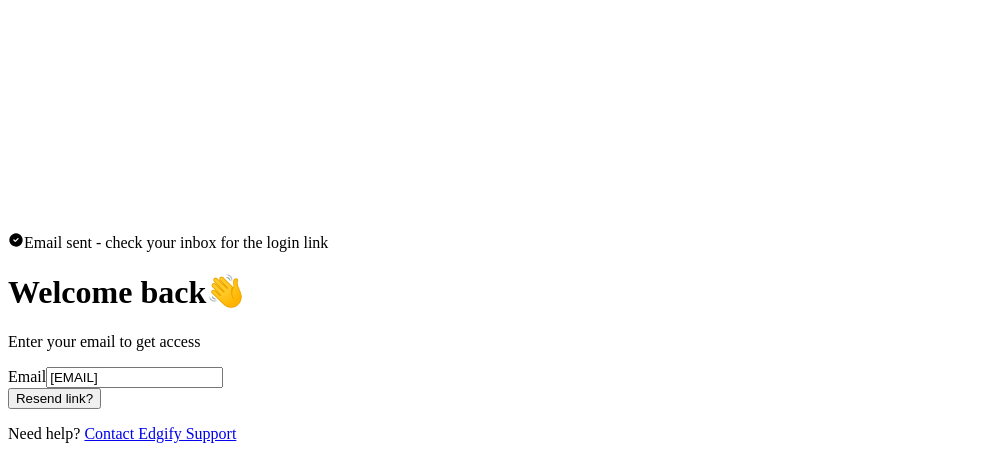 click on "Resend link?" at bounding box center (54, 398) 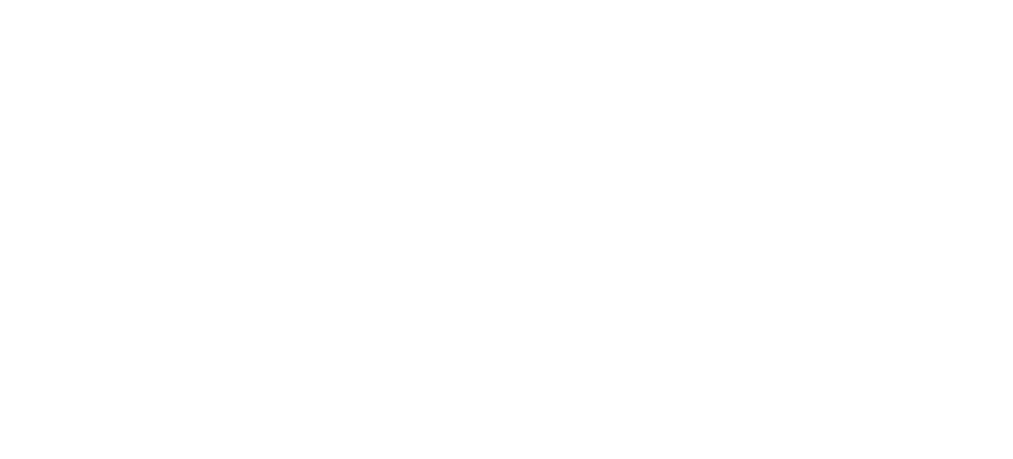 scroll, scrollTop: 0, scrollLeft: 0, axis: both 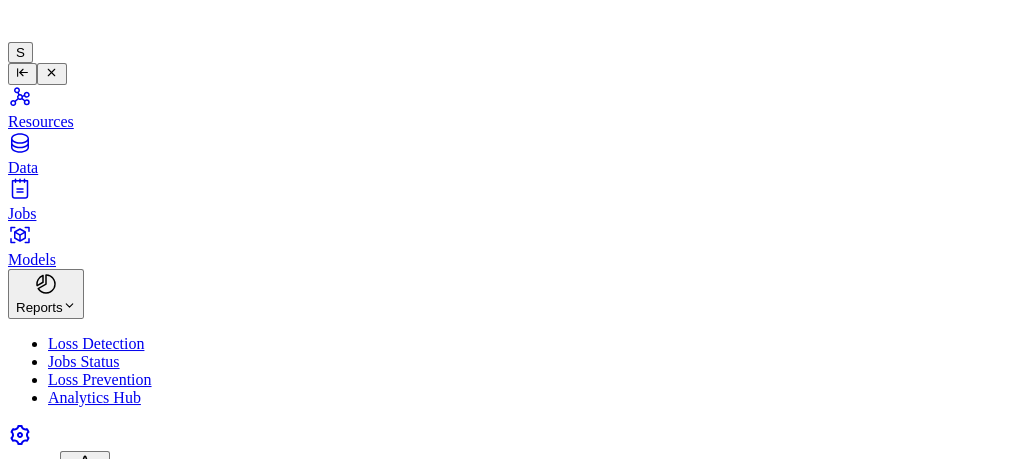click on "Resources" at bounding box center [506, 107] 